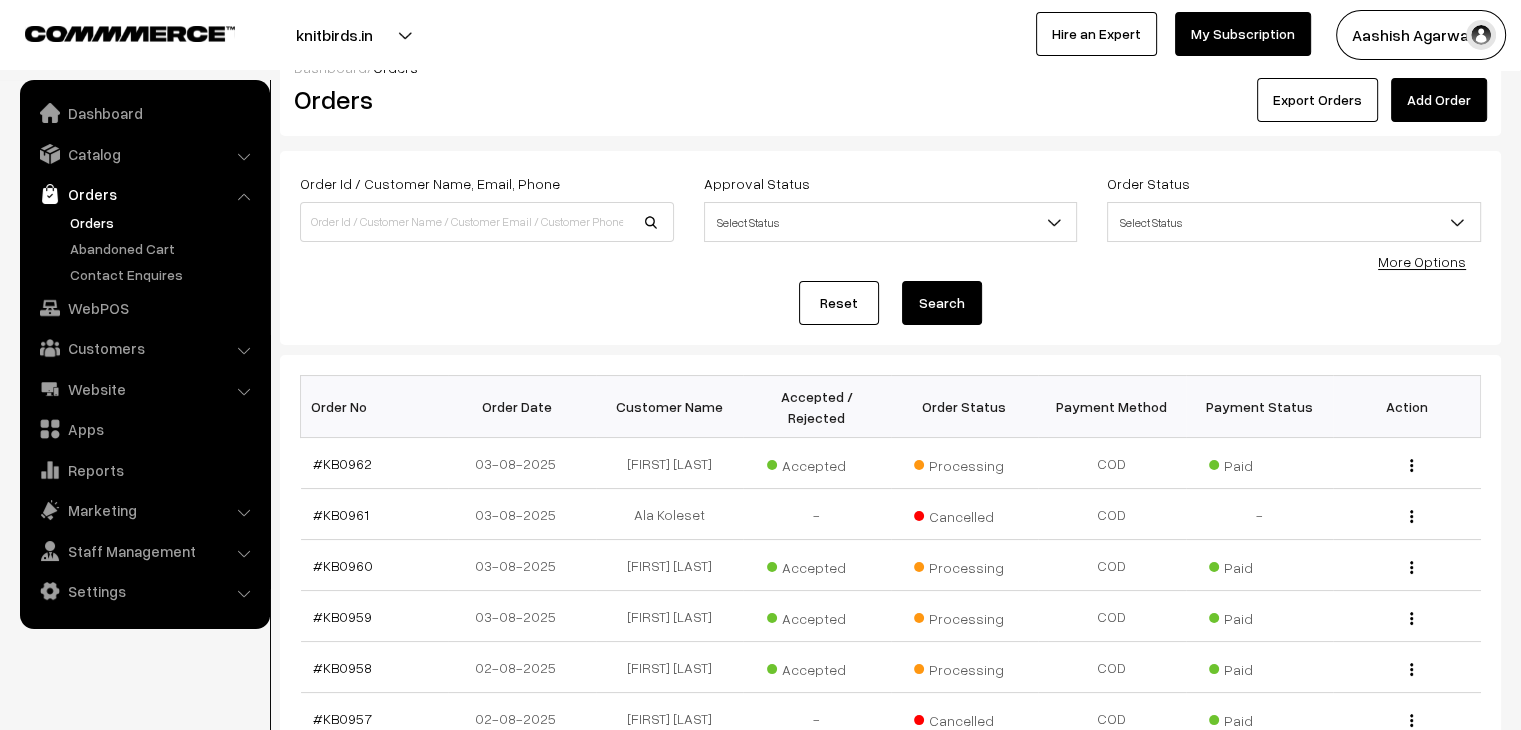 scroll, scrollTop: 0, scrollLeft: 0, axis: both 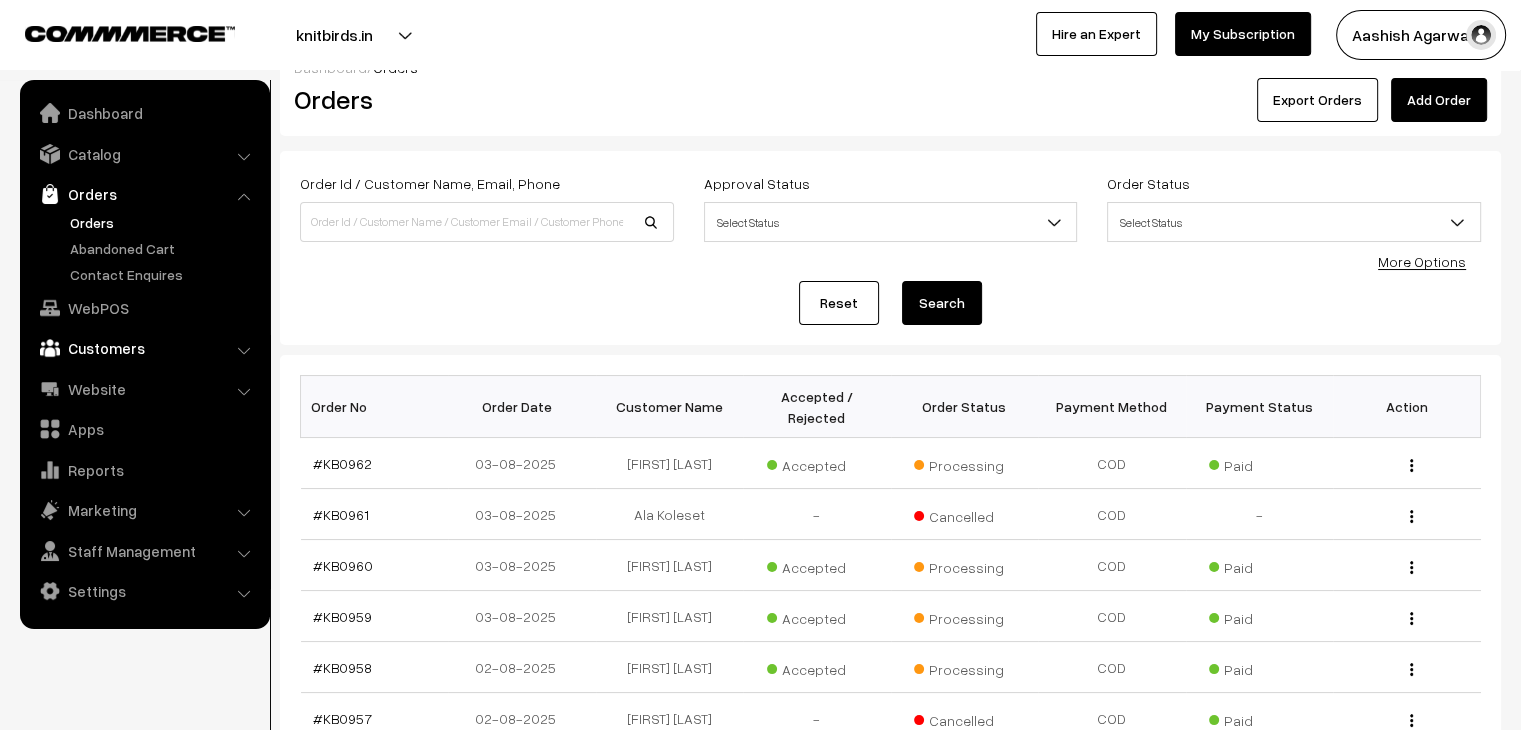 click on "Customers" at bounding box center [144, 348] 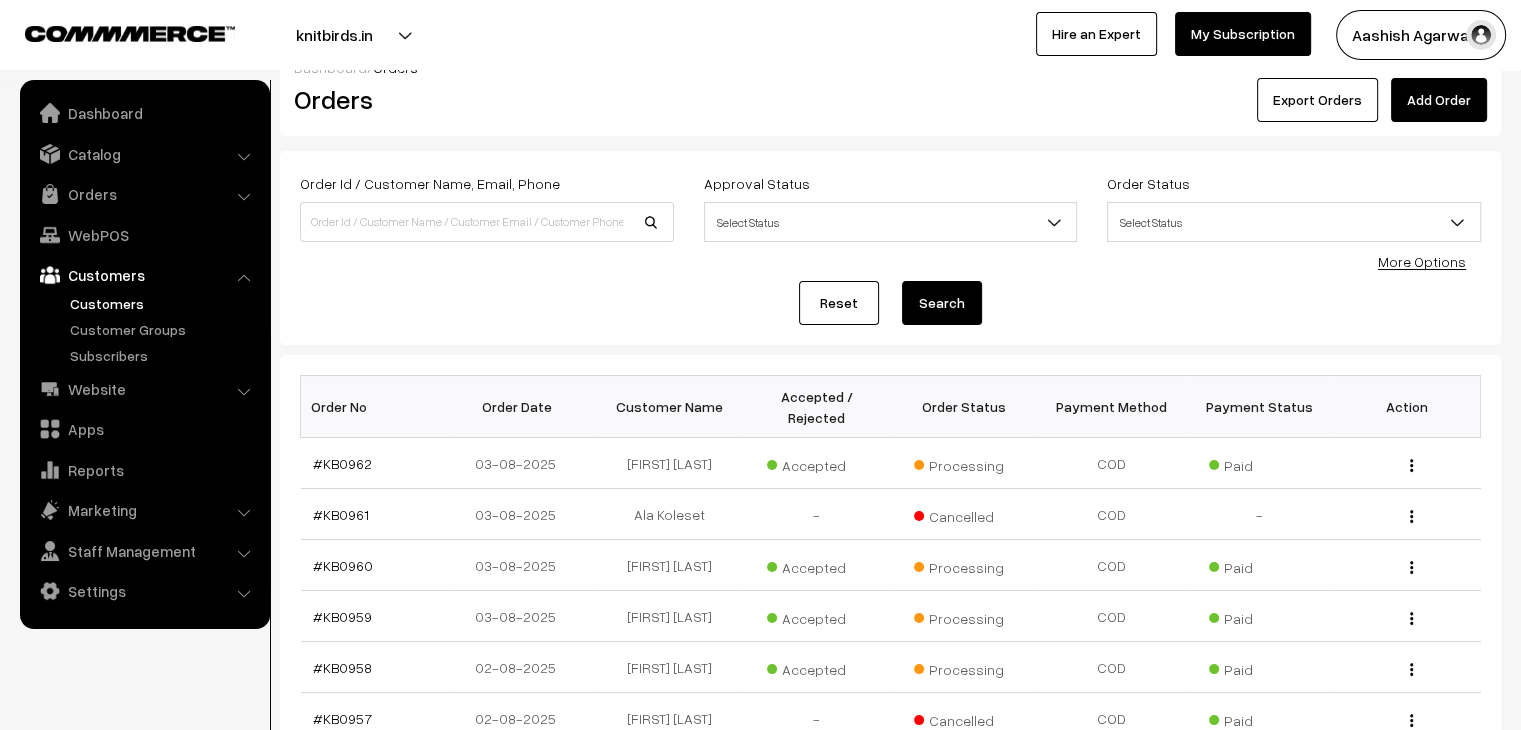 click on "Customers" at bounding box center [164, 303] 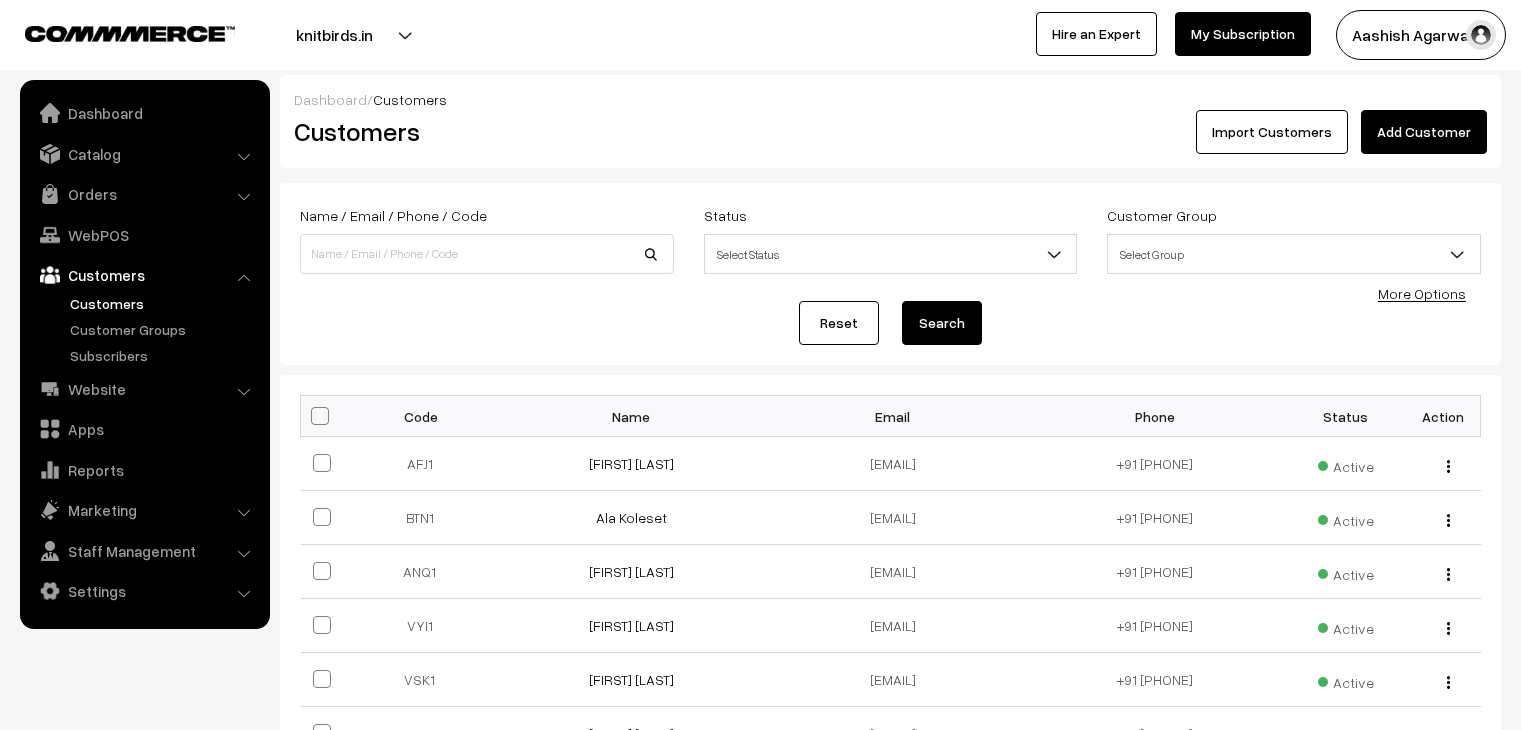 scroll, scrollTop: 0, scrollLeft: 0, axis: both 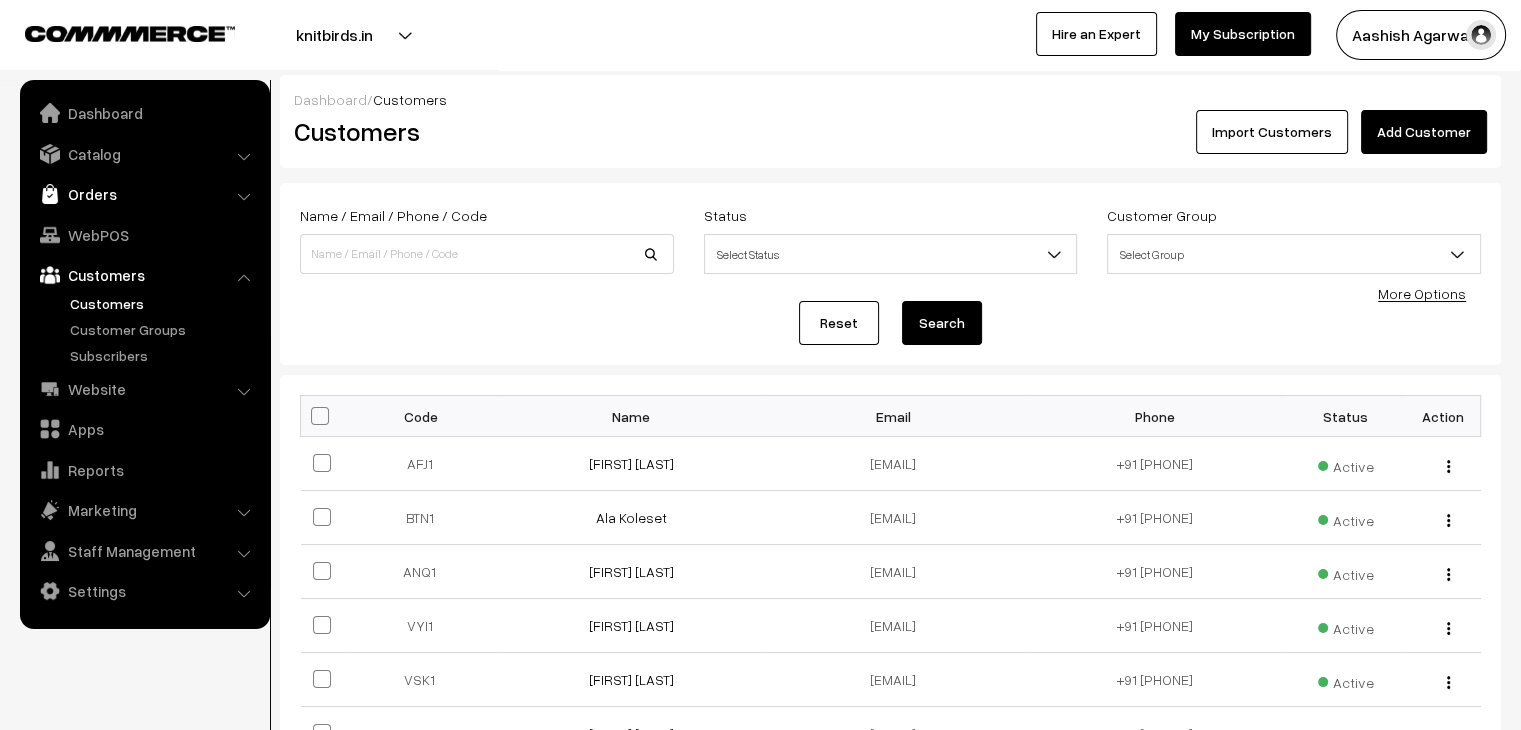 click on "Orders" at bounding box center (144, 194) 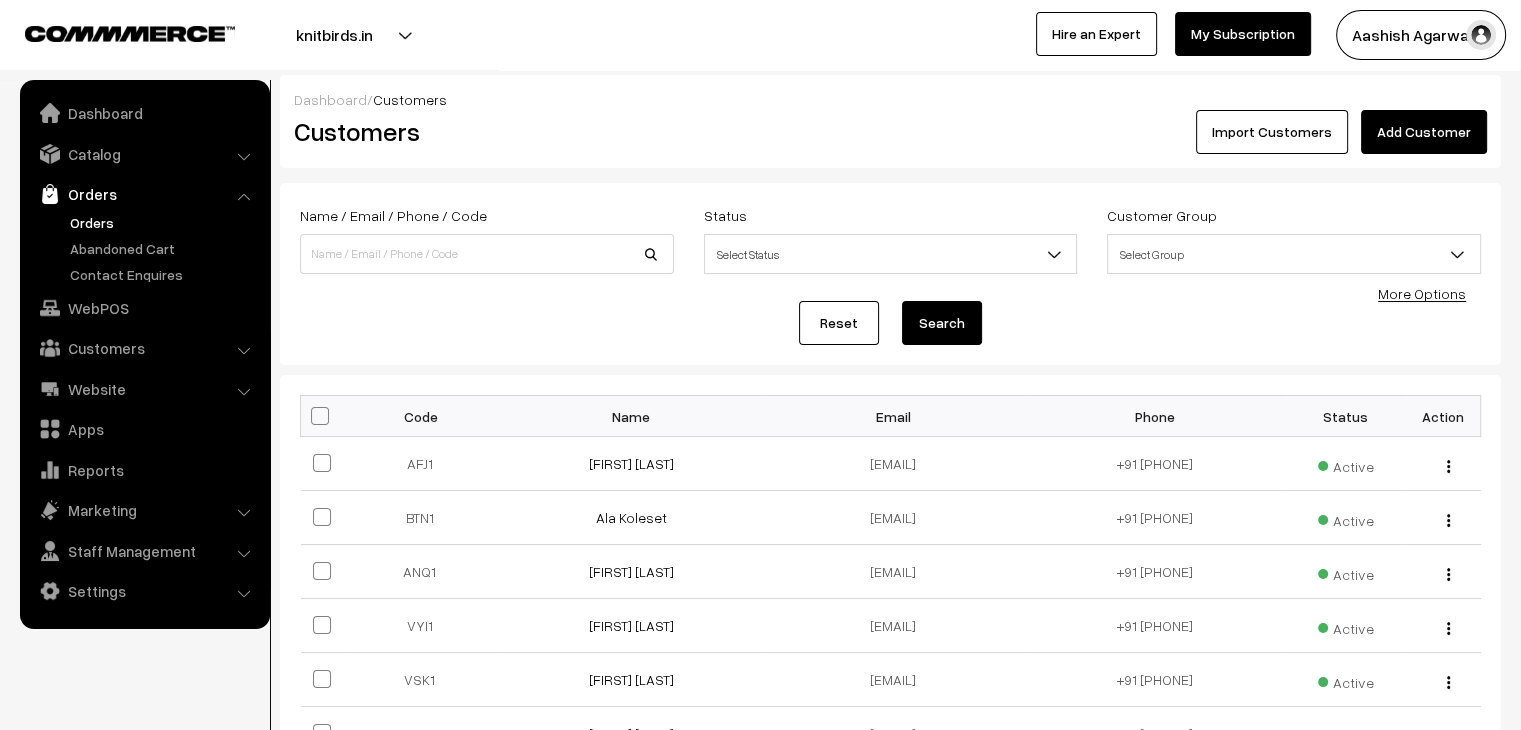 scroll, scrollTop: 0, scrollLeft: 0, axis: both 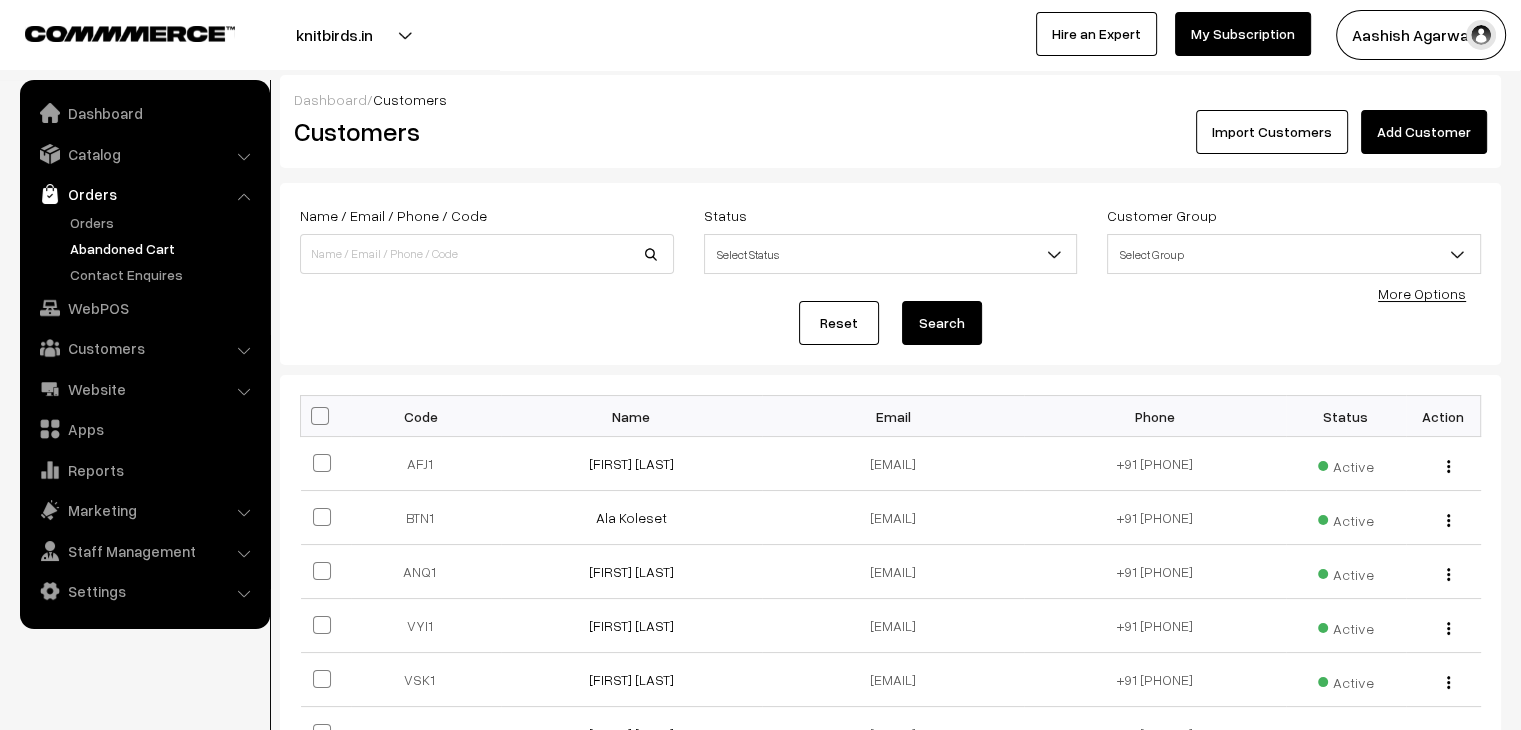 click on "Abandoned Cart" at bounding box center [164, 248] 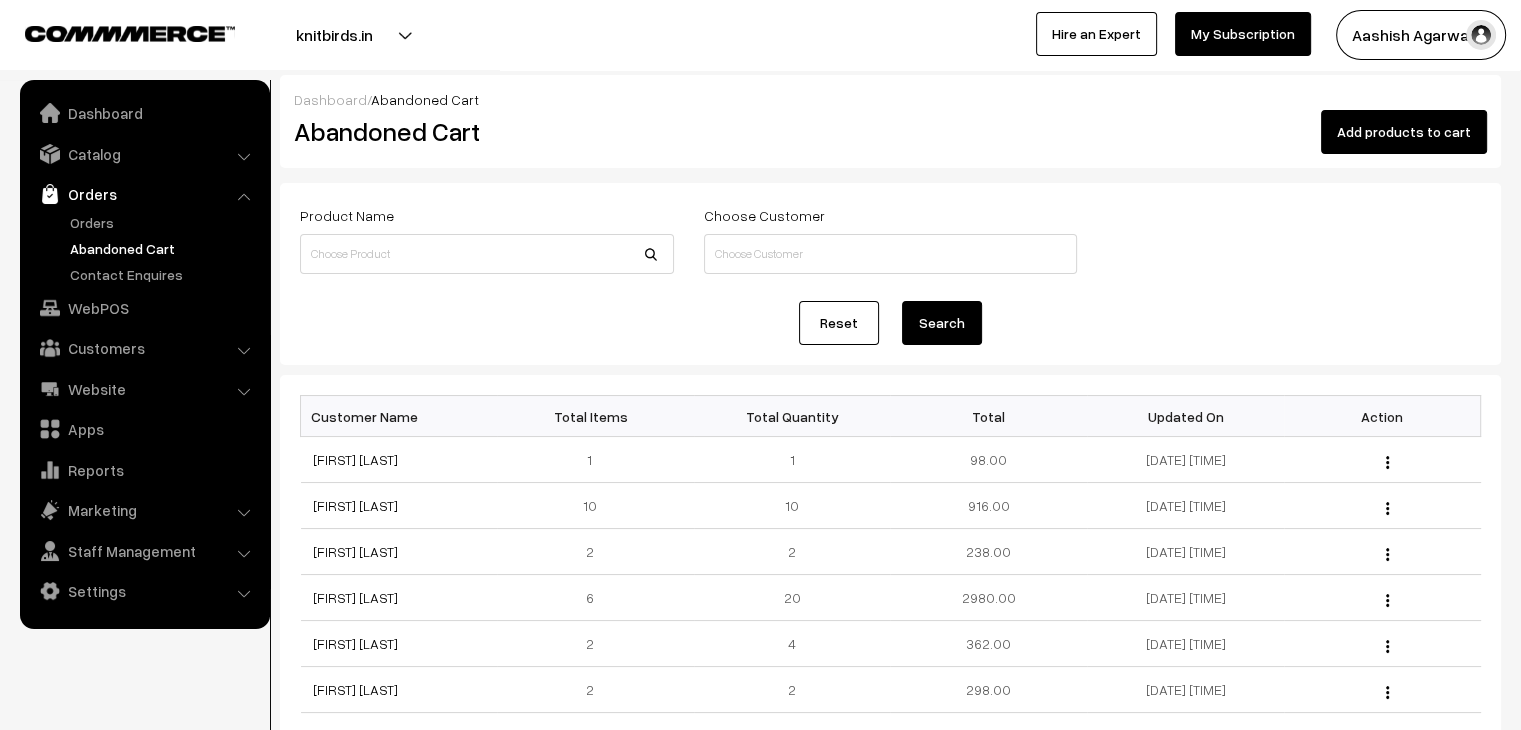 scroll, scrollTop: 0, scrollLeft: 0, axis: both 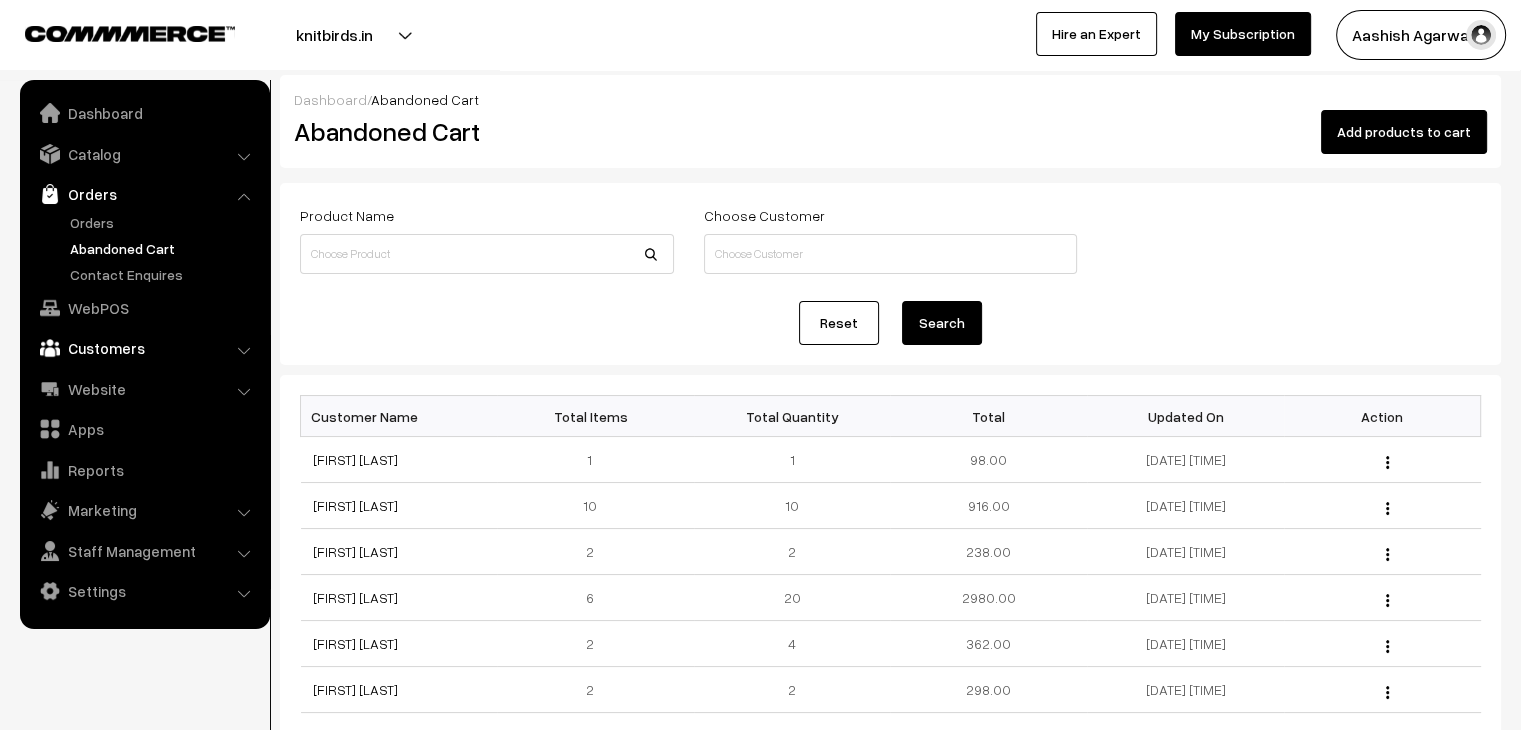 click on "Customers" at bounding box center (144, 348) 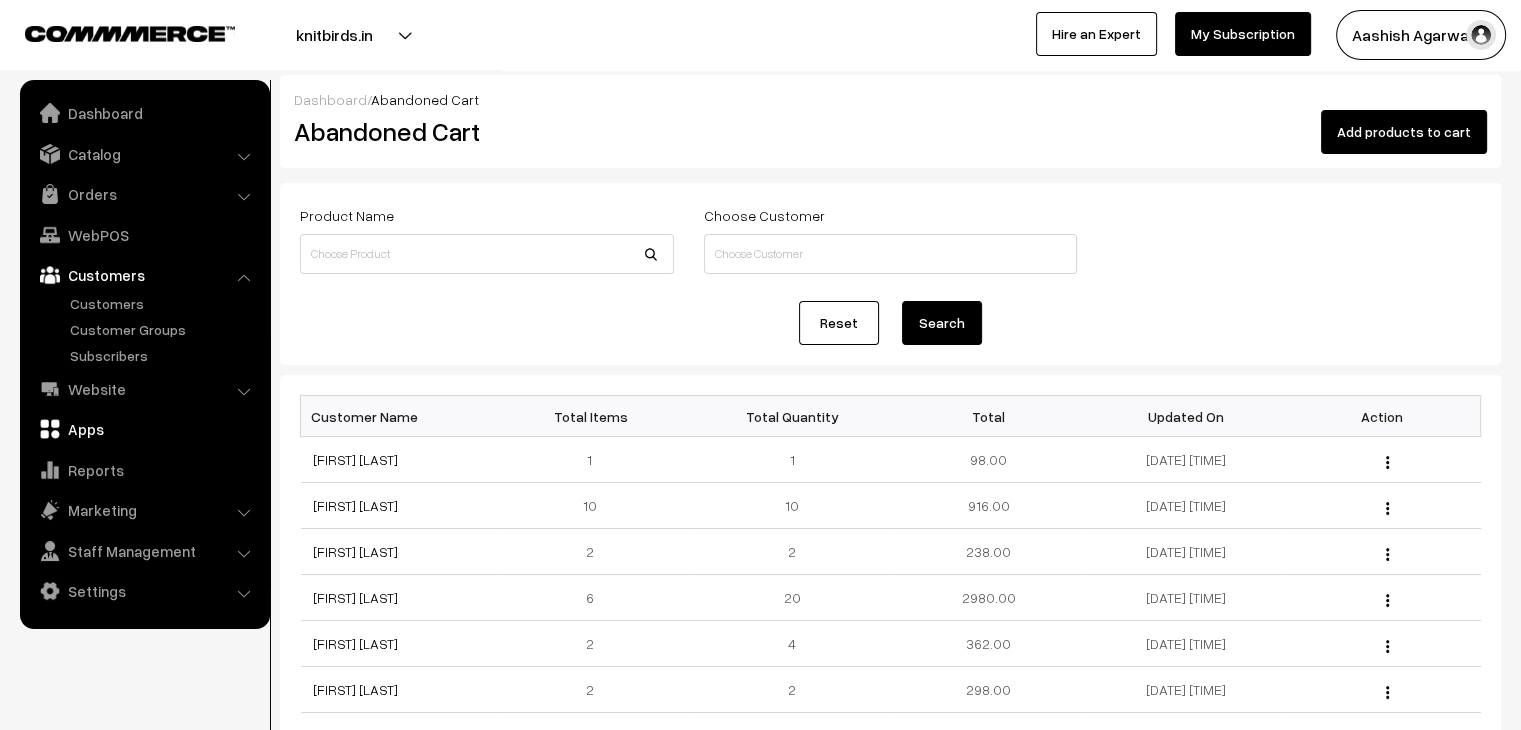 click on "Apps" at bounding box center (144, 429) 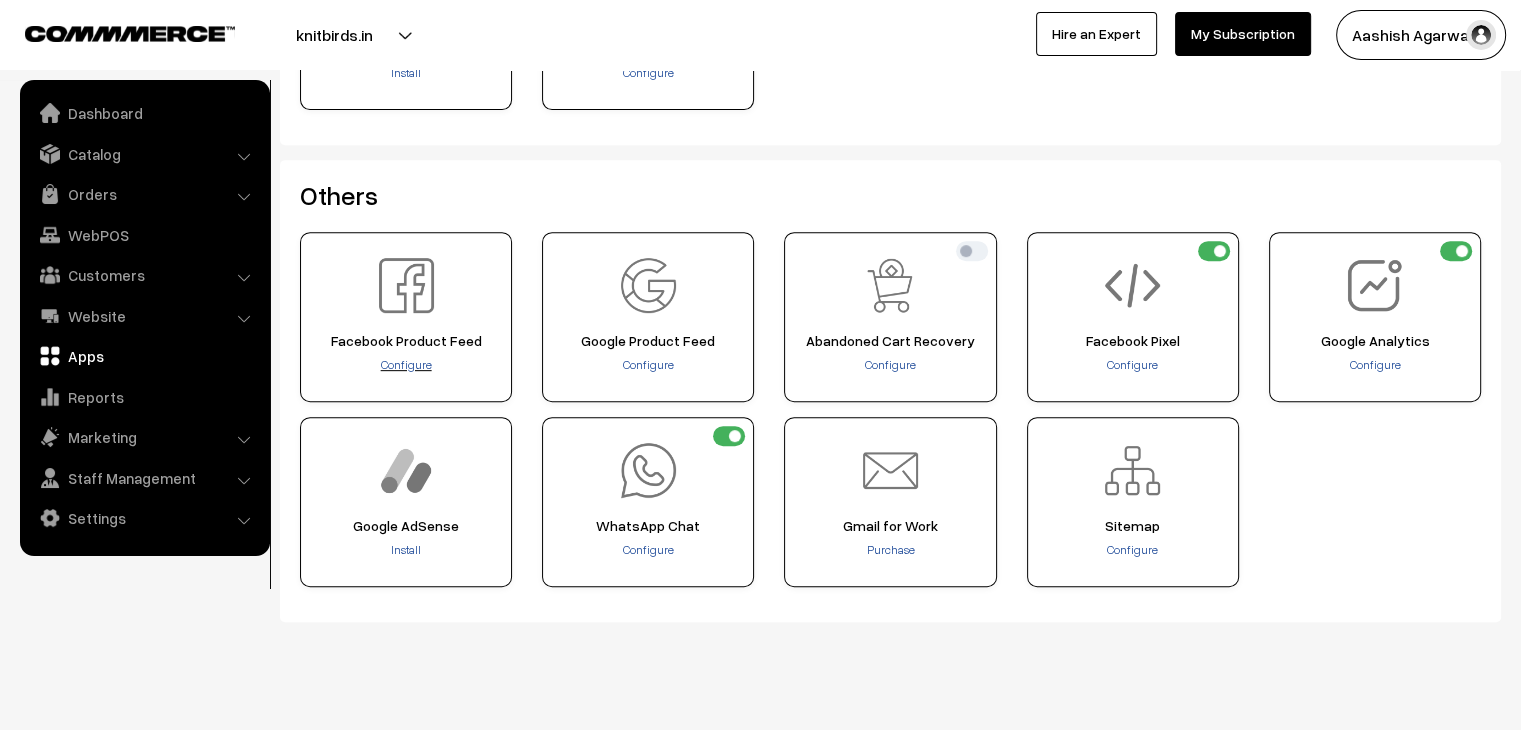 scroll, scrollTop: 837, scrollLeft: 0, axis: vertical 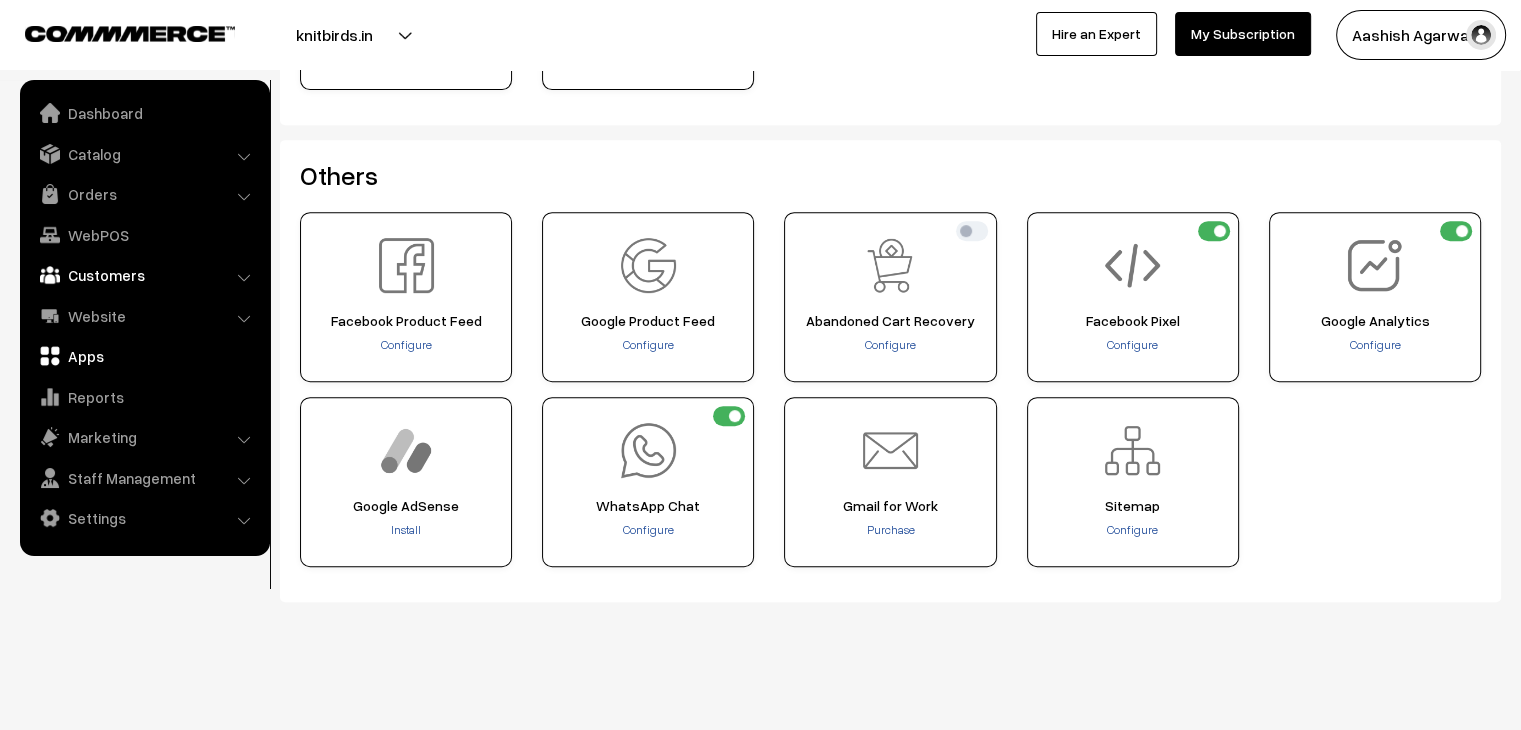 click on "Customers" at bounding box center (144, 275) 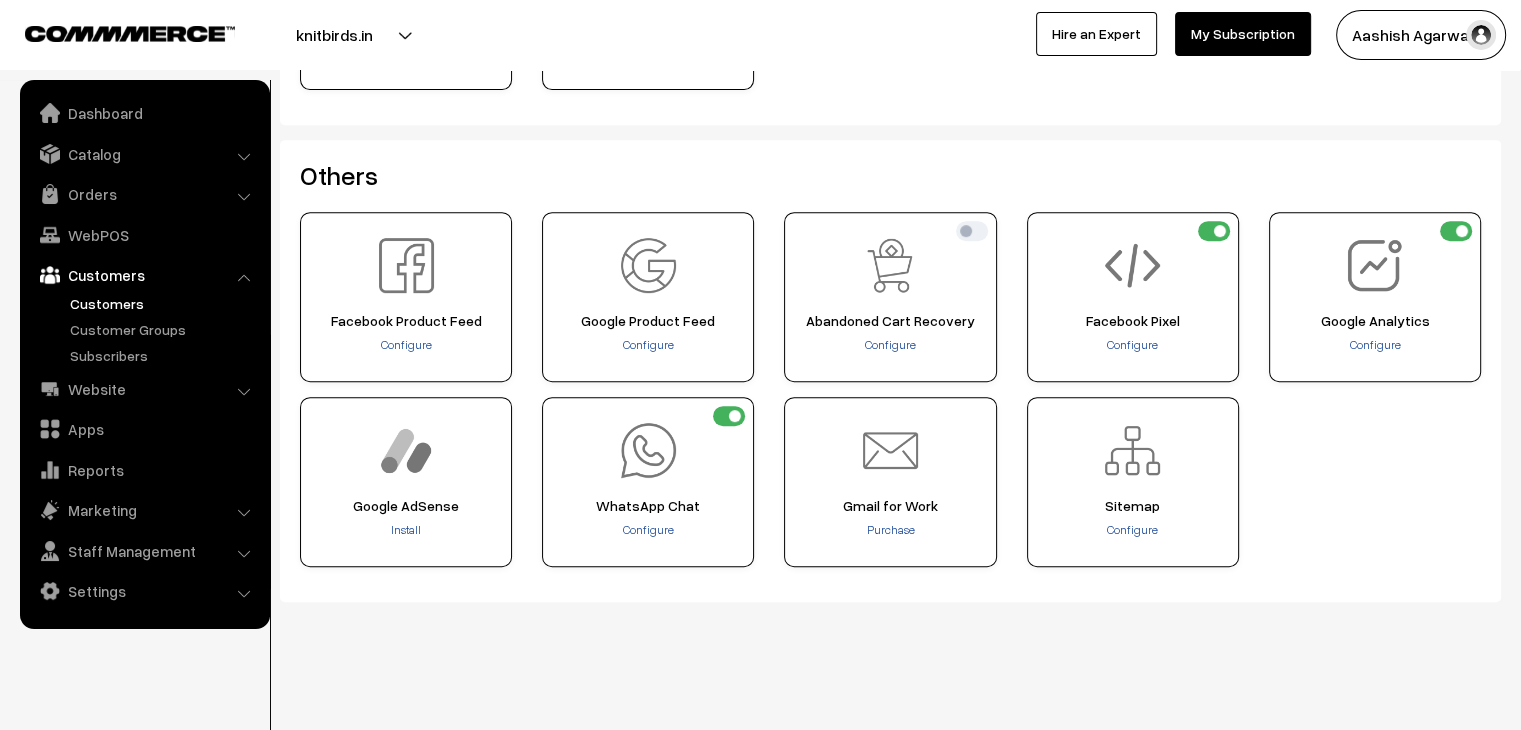 click on "Customers" at bounding box center (164, 303) 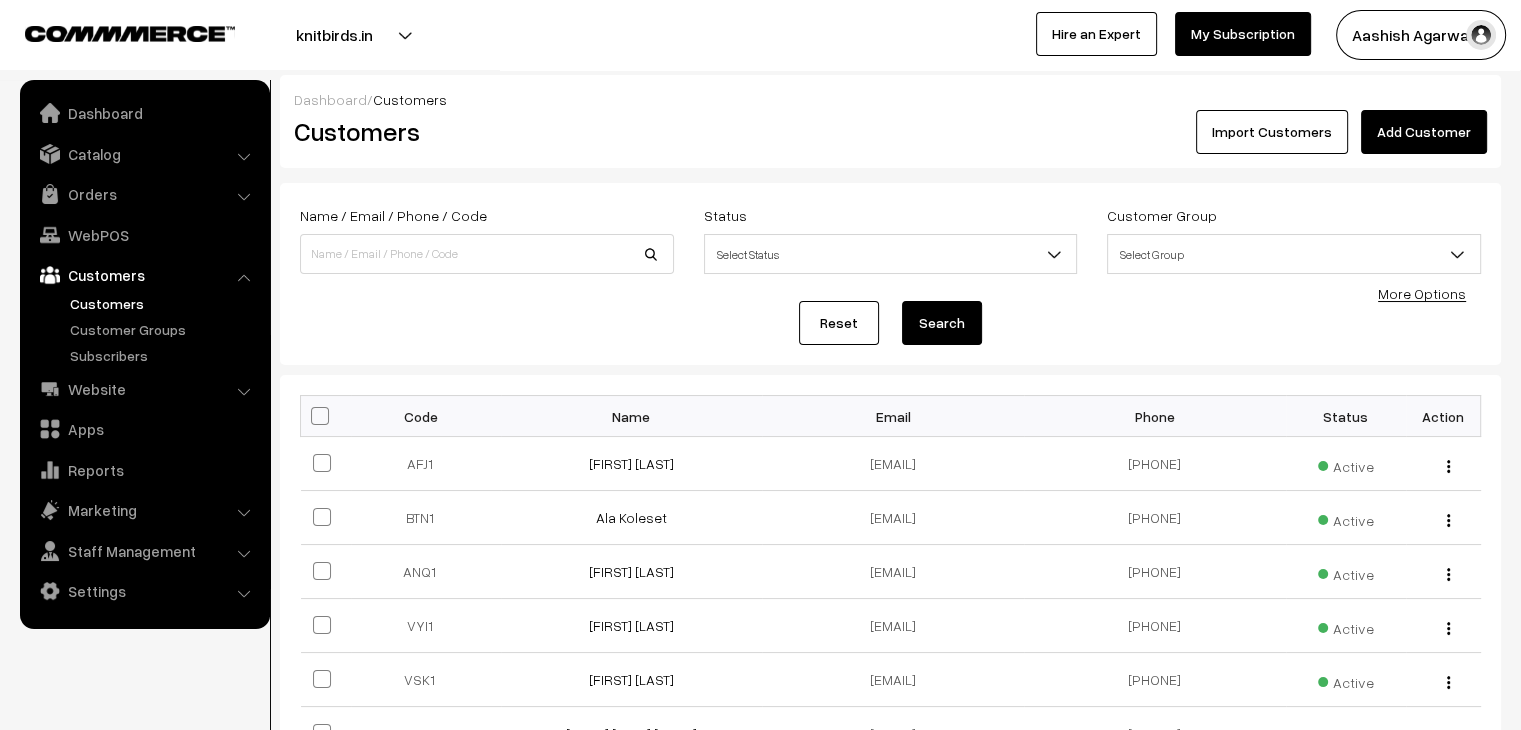 scroll, scrollTop: 0, scrollLeft: 0, axis: both 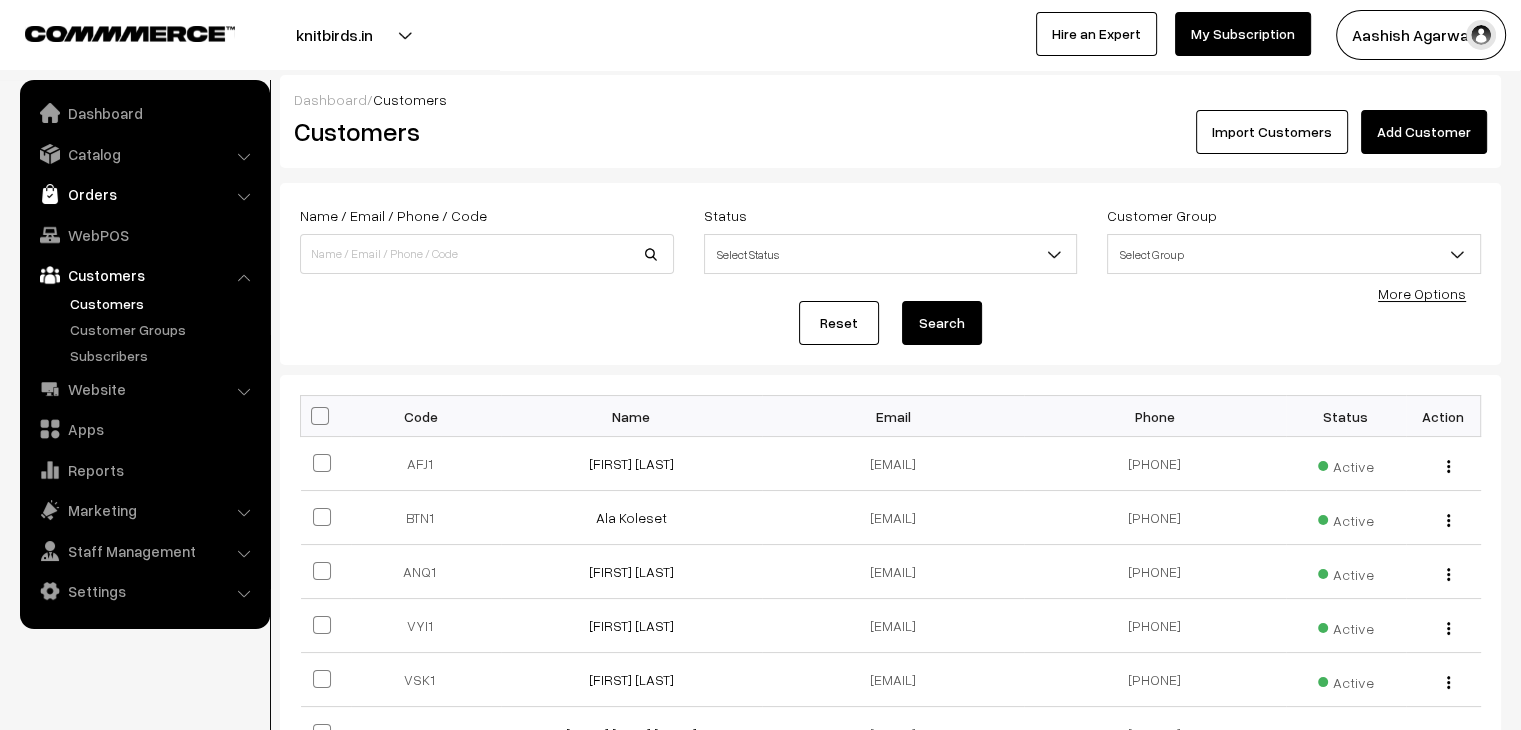 click on "Orders" at bounding box center [144, 194] 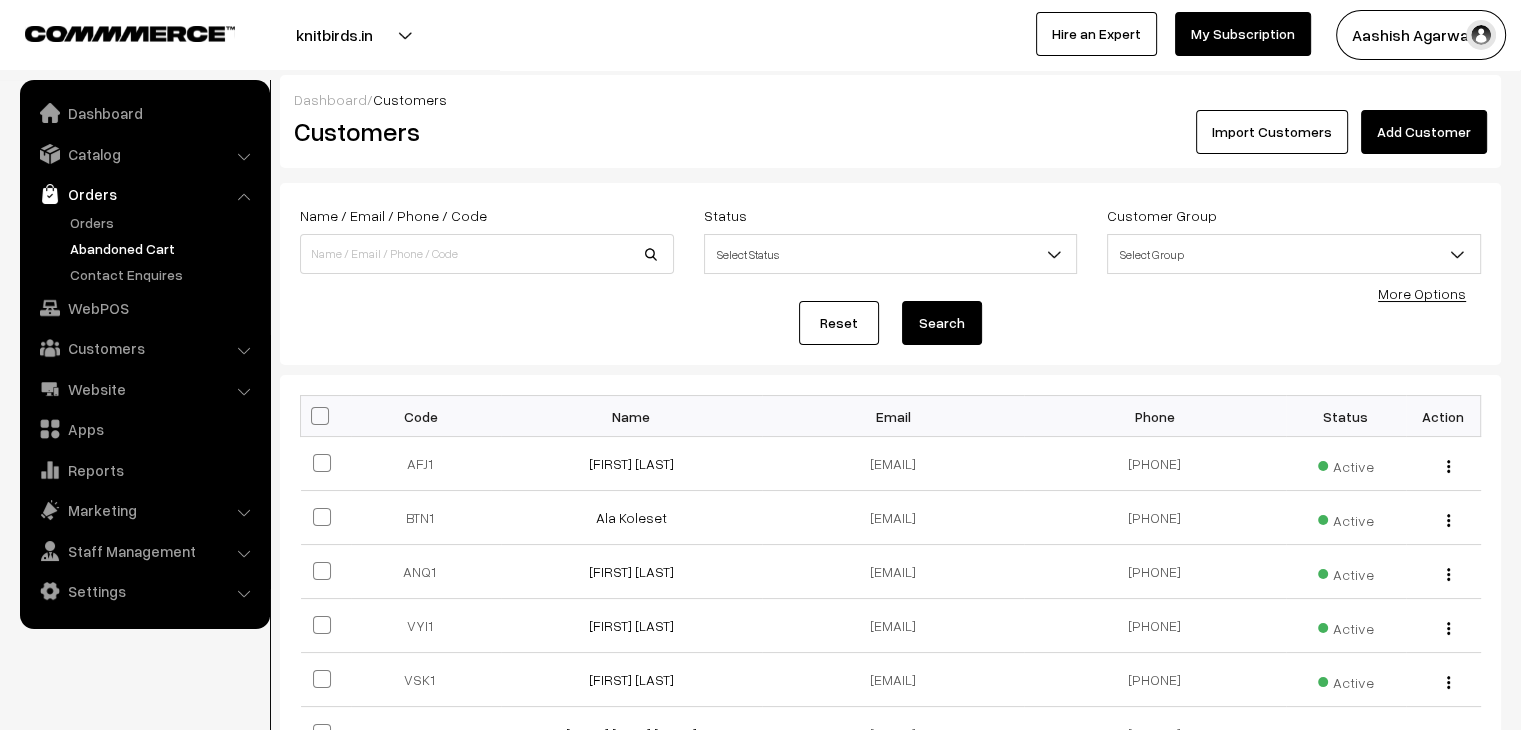 click on "Abandoned Cart" at bounding box center [164, 248] 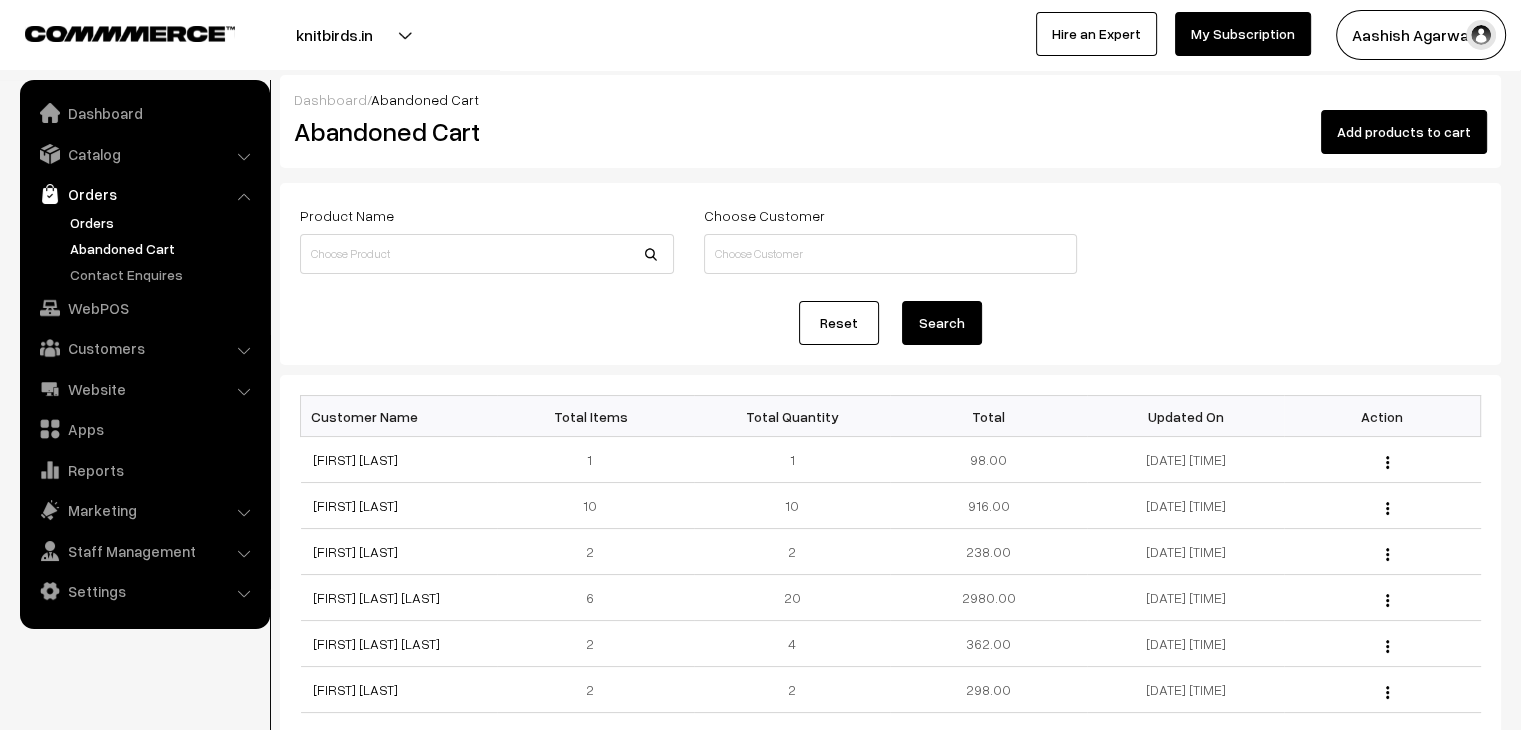 scroll, scrollTop: 0, scrollLeft: 0, axis: both 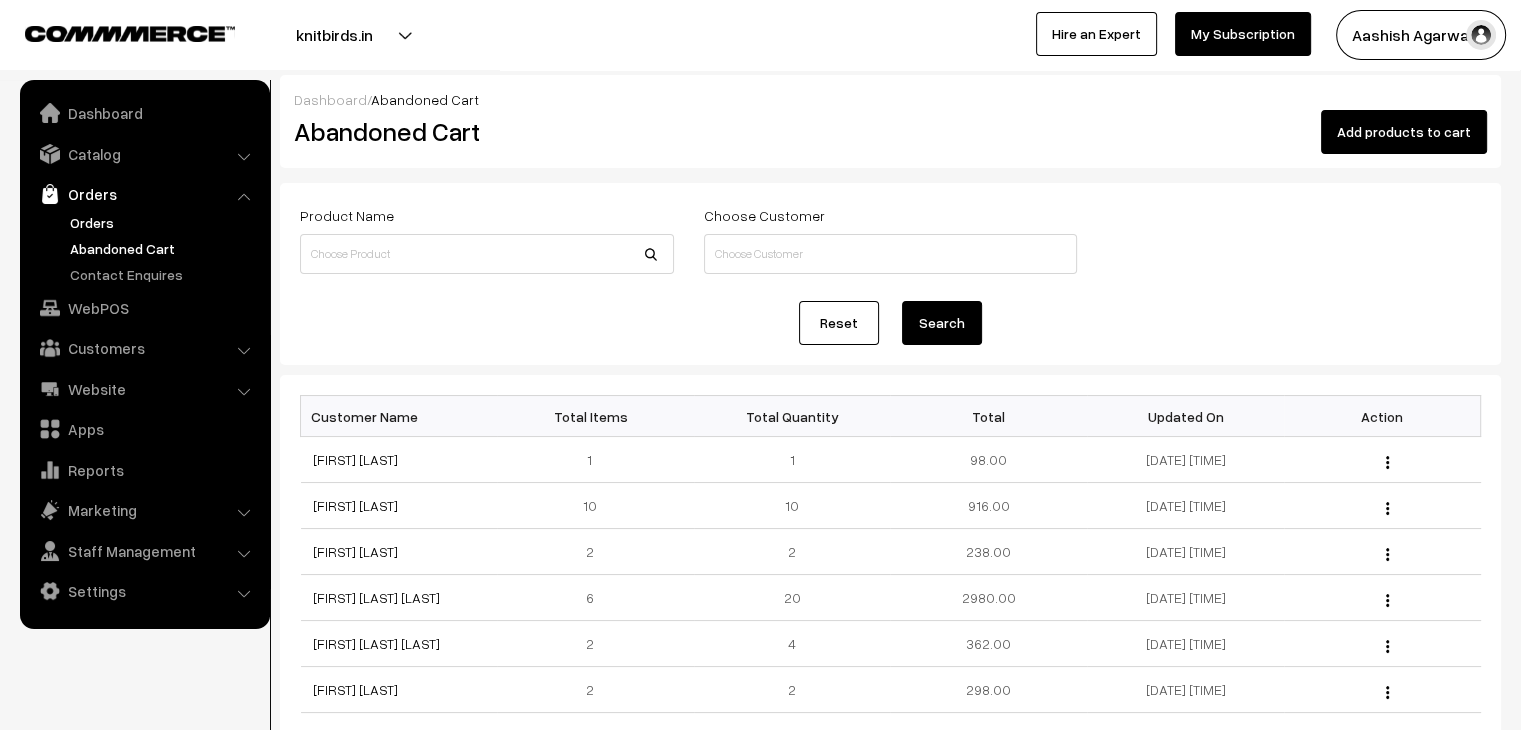 click on "Orders" at bounding box center (164, 222) 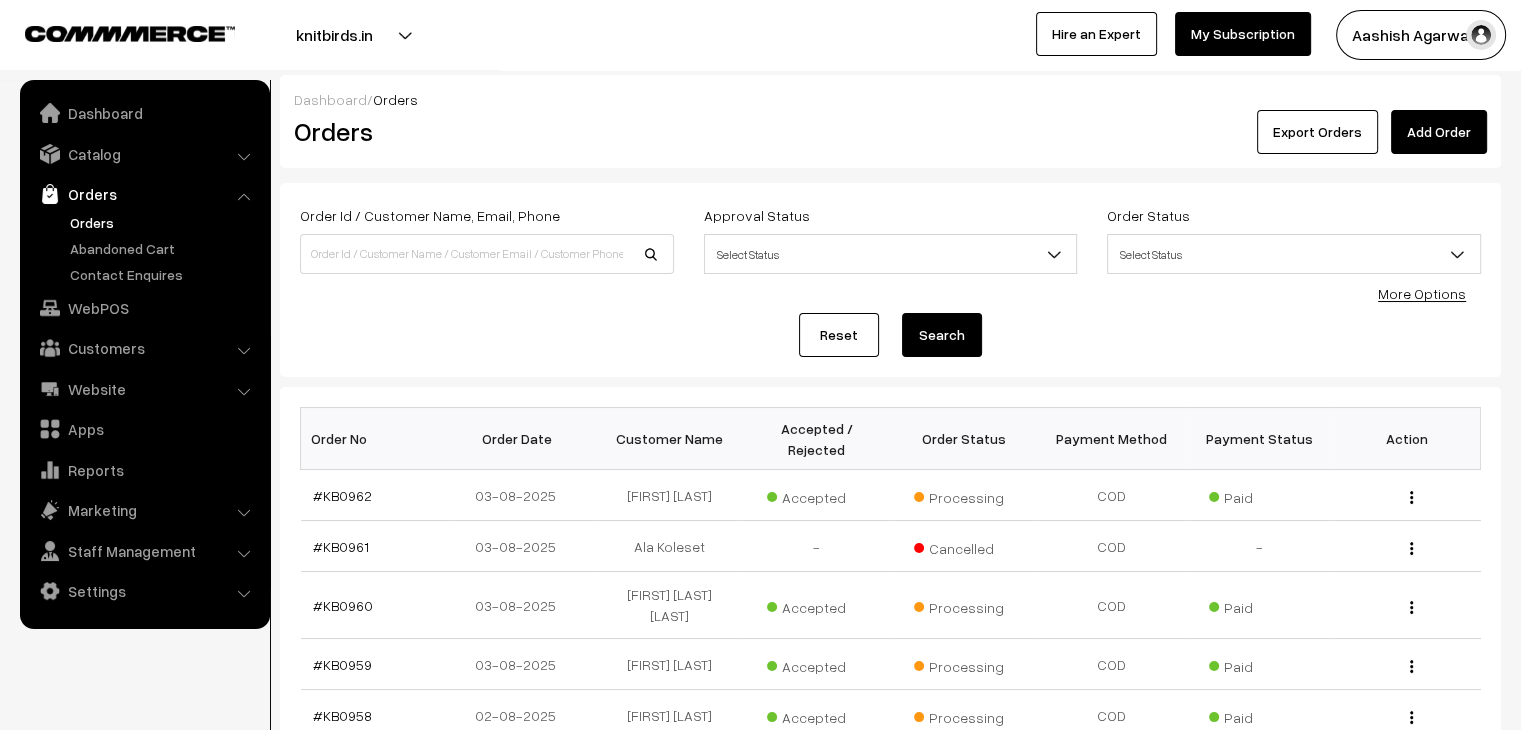 scroll, scrollTop: 0, scrollLeft: 0, axis: both 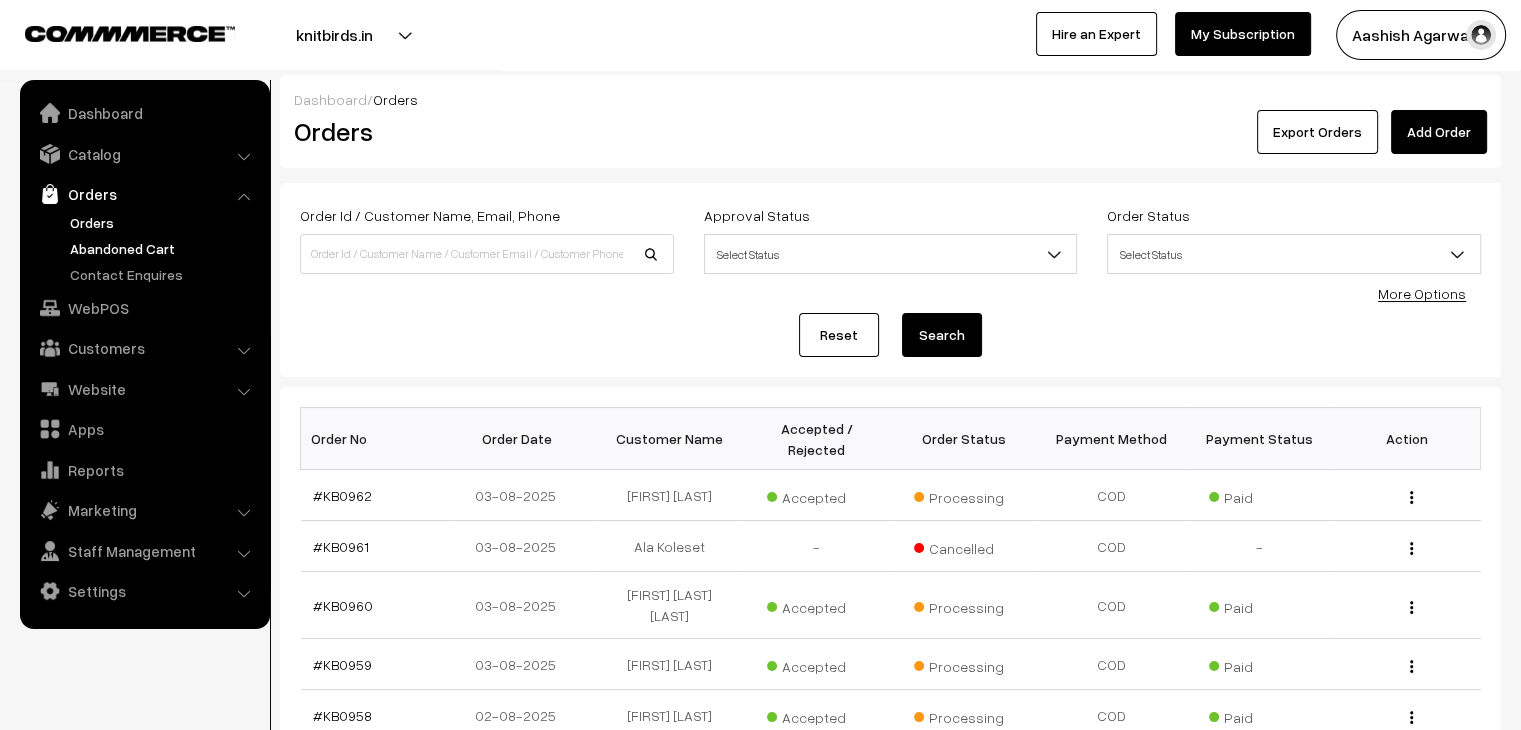click on "Abandoned Cart" at bounding box center [164, 248] 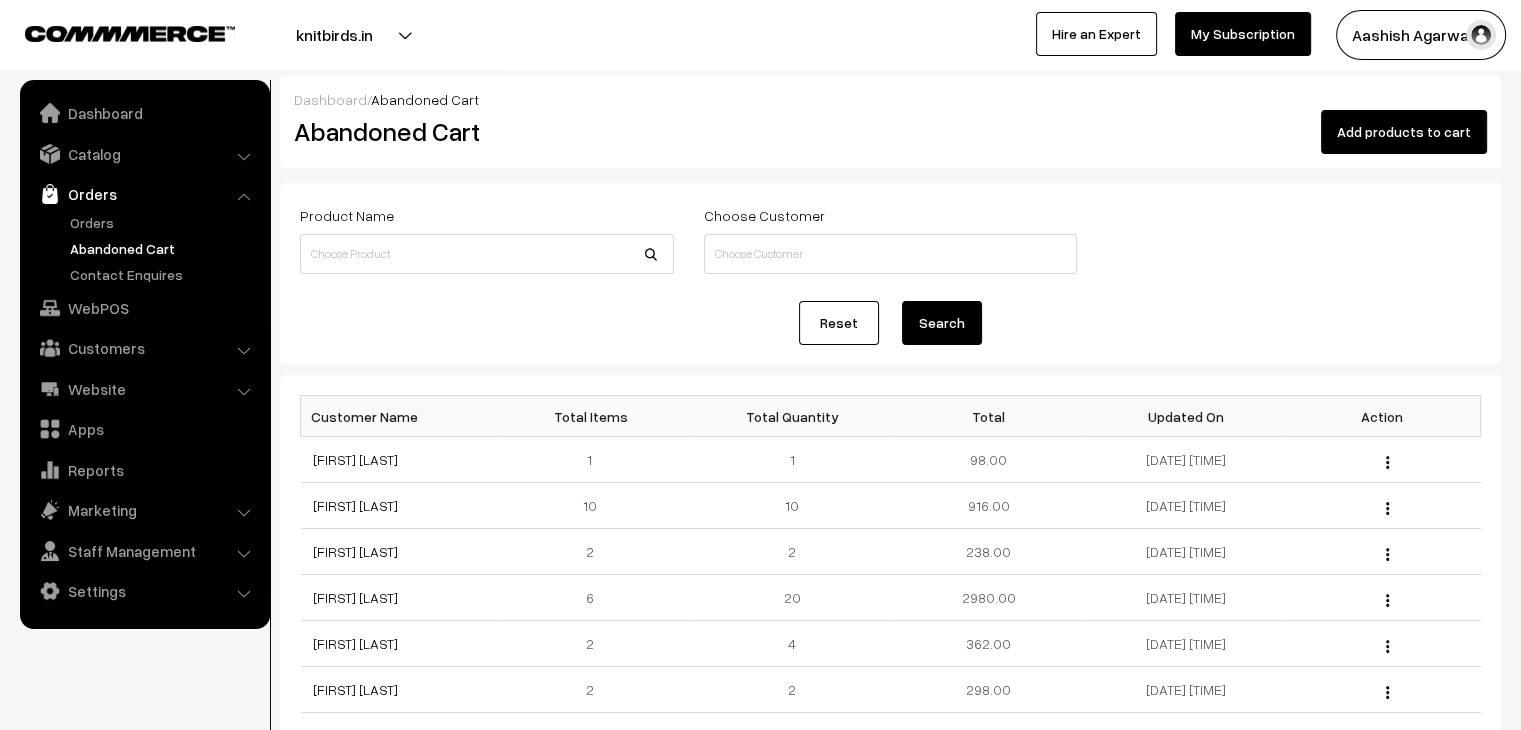 scroll, scrollTop: 0, scrollLeft: 0, axis: both 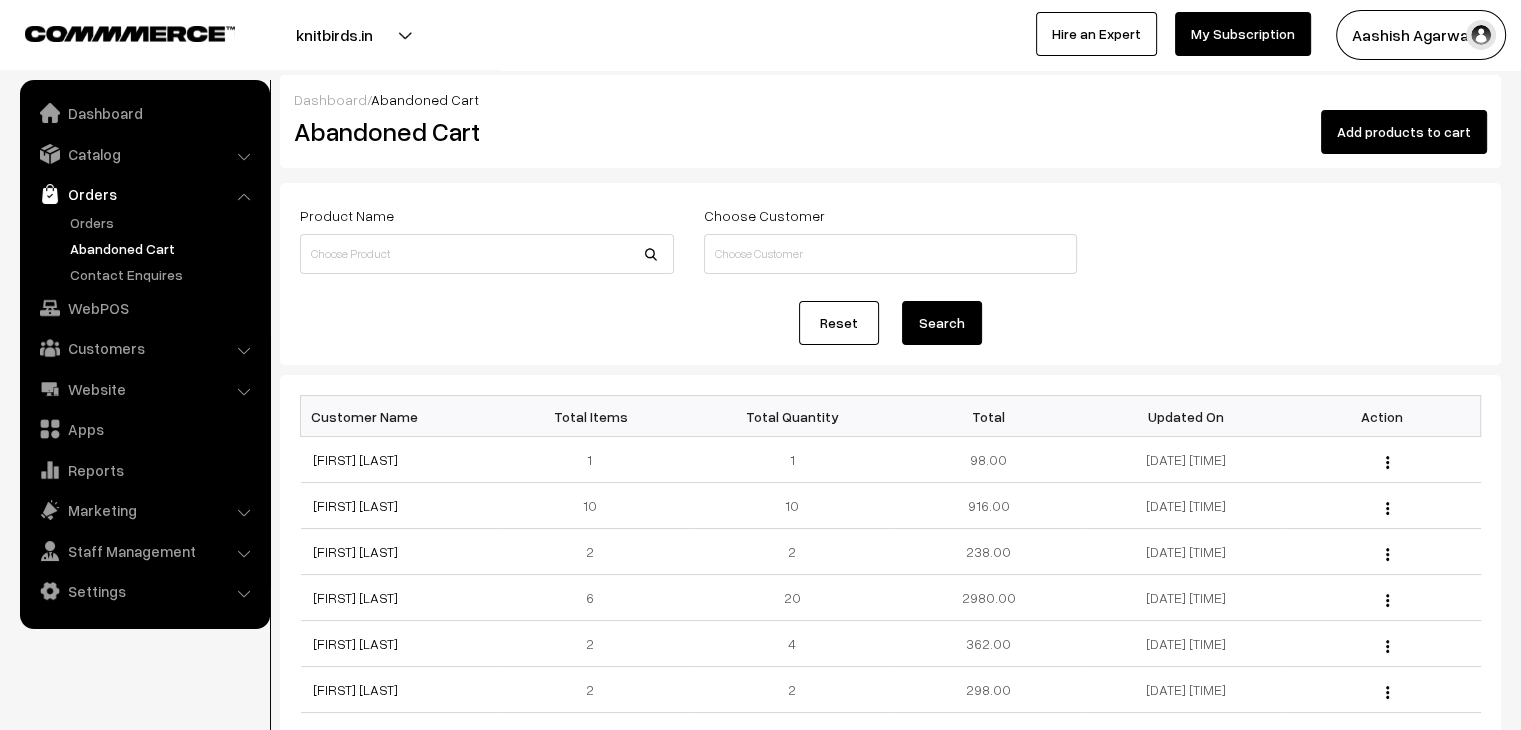 click on "Orders" at bounding box center [144, 194] 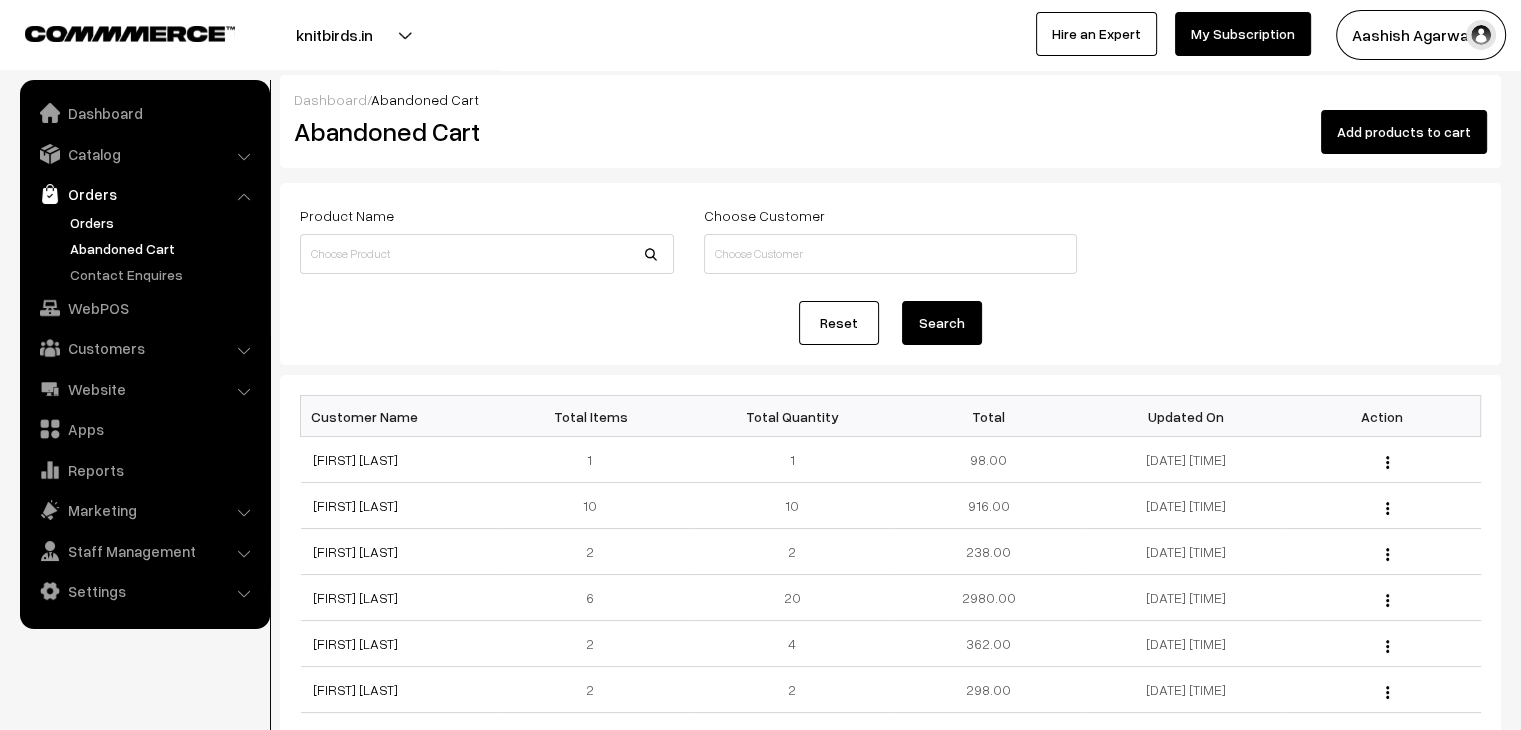 click on "Orders" at bounding box center [164, 222] 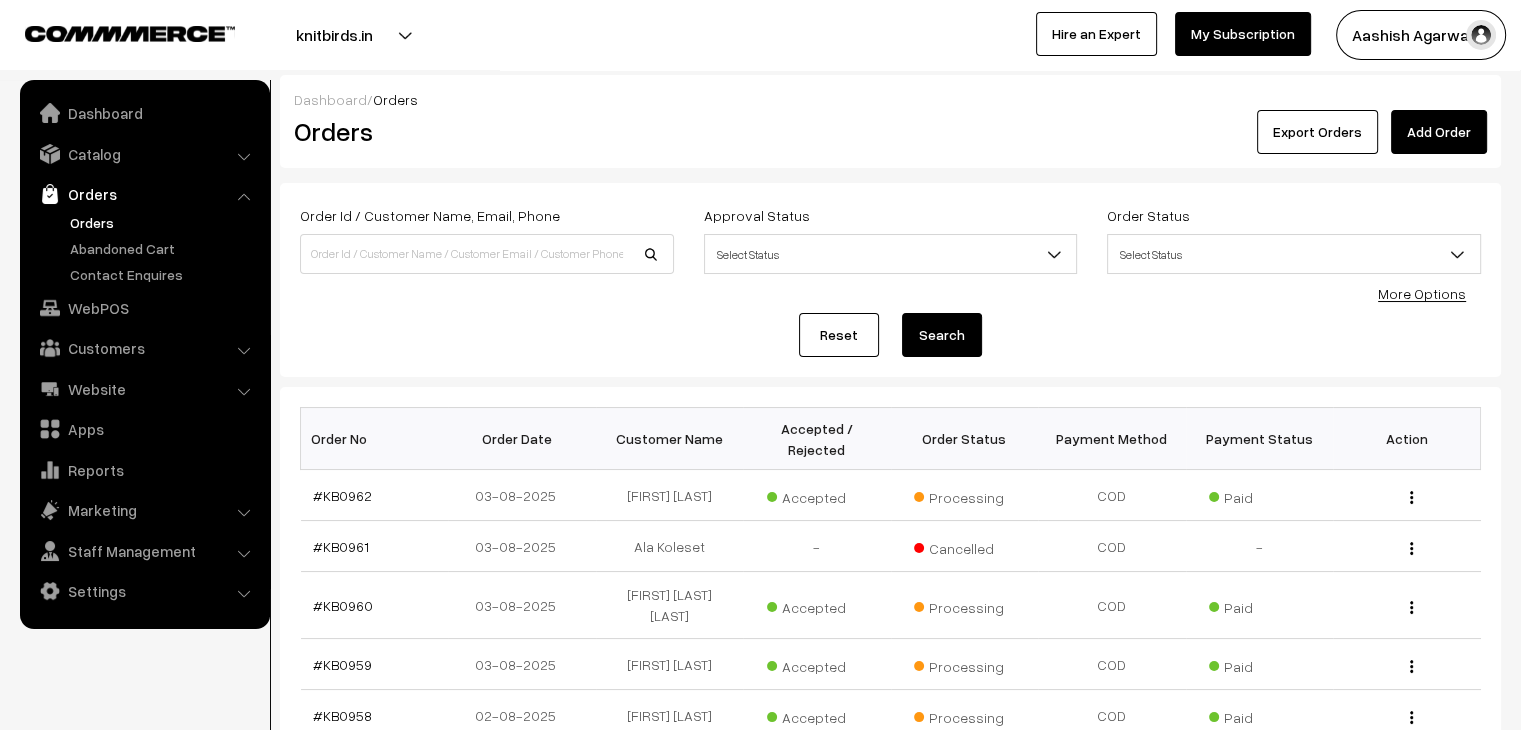 scroll, scrollTop: 0, scrollLeft: 0, axis: both 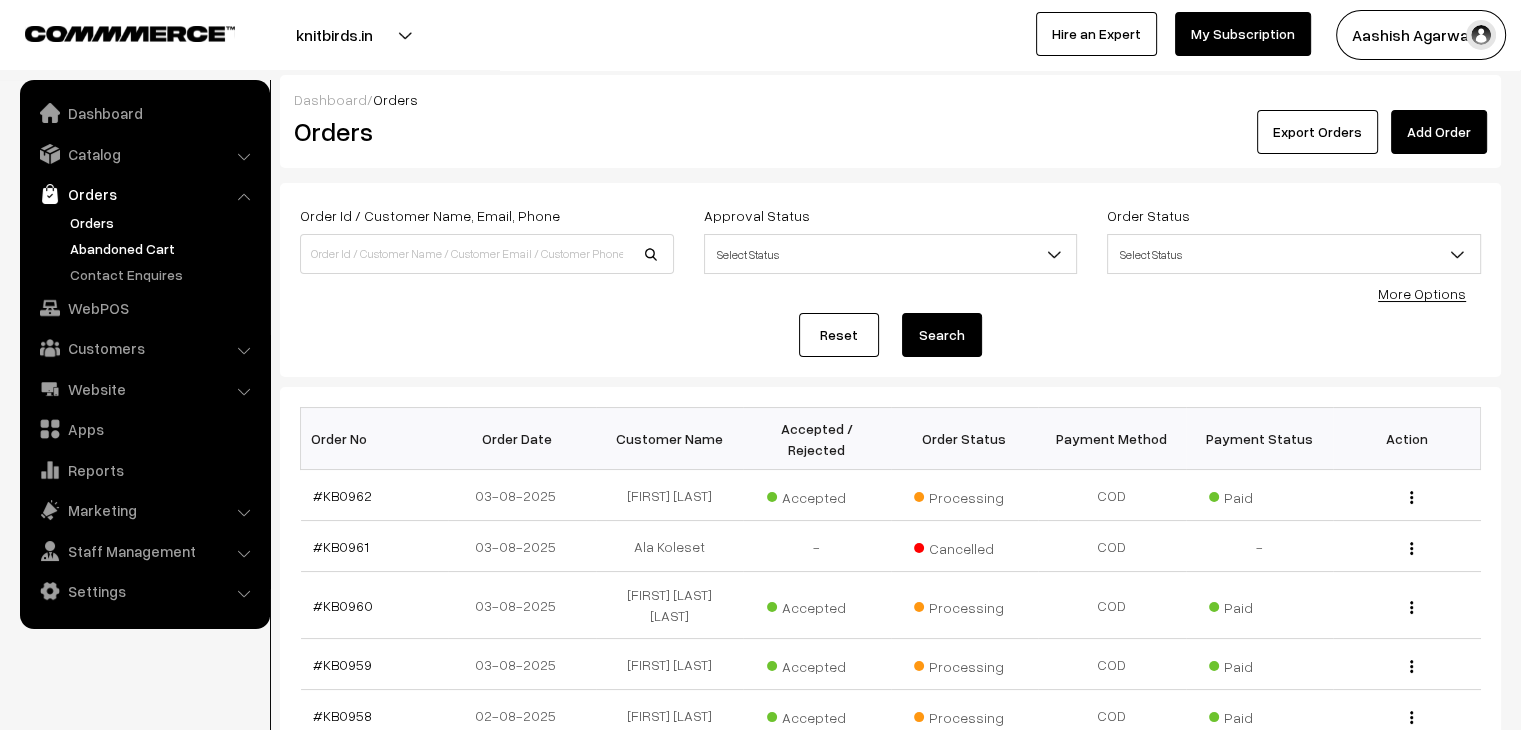 click on "Abandoned Cart" at bounding box center (164, 248) 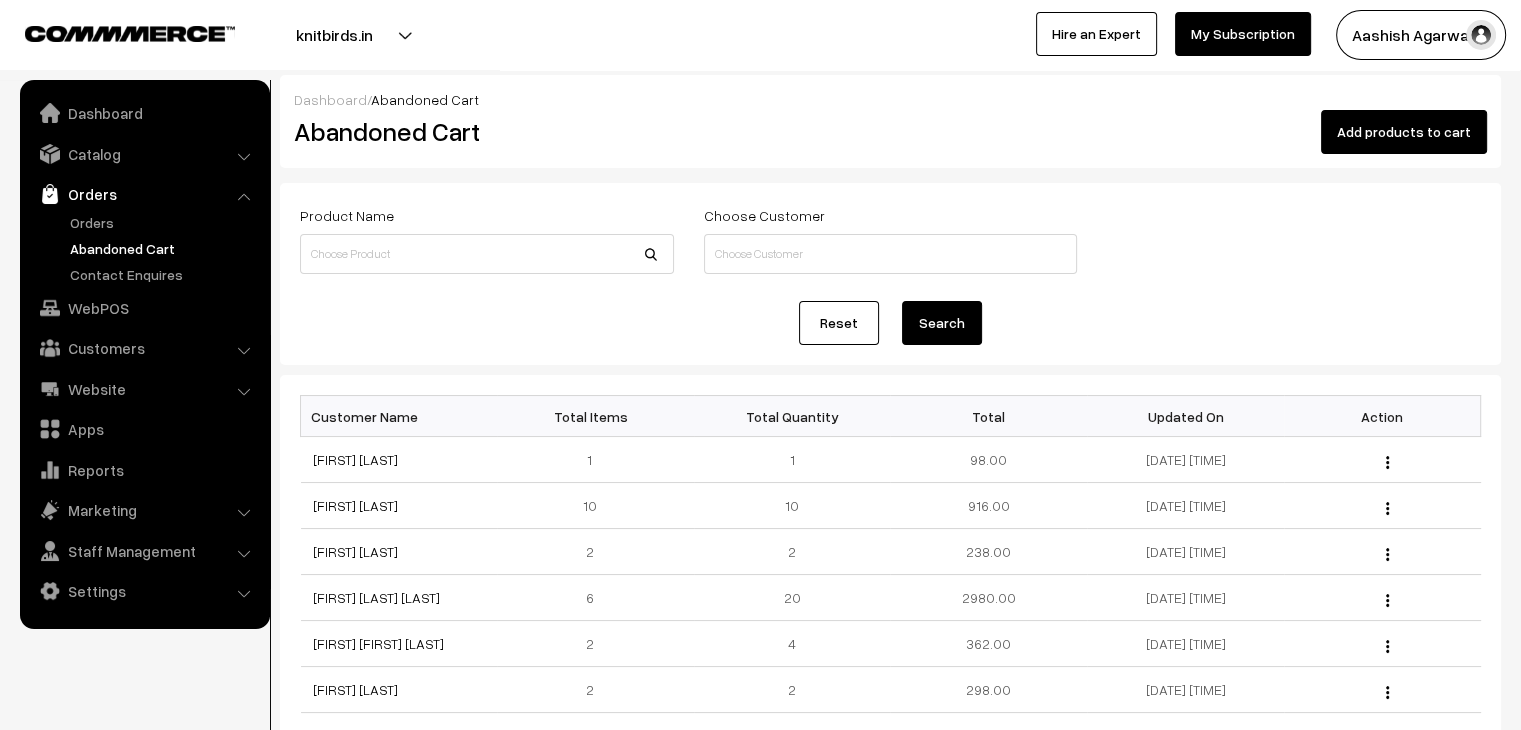 scroll, scrollTop: 0, scrollLeft: 0, axis: both 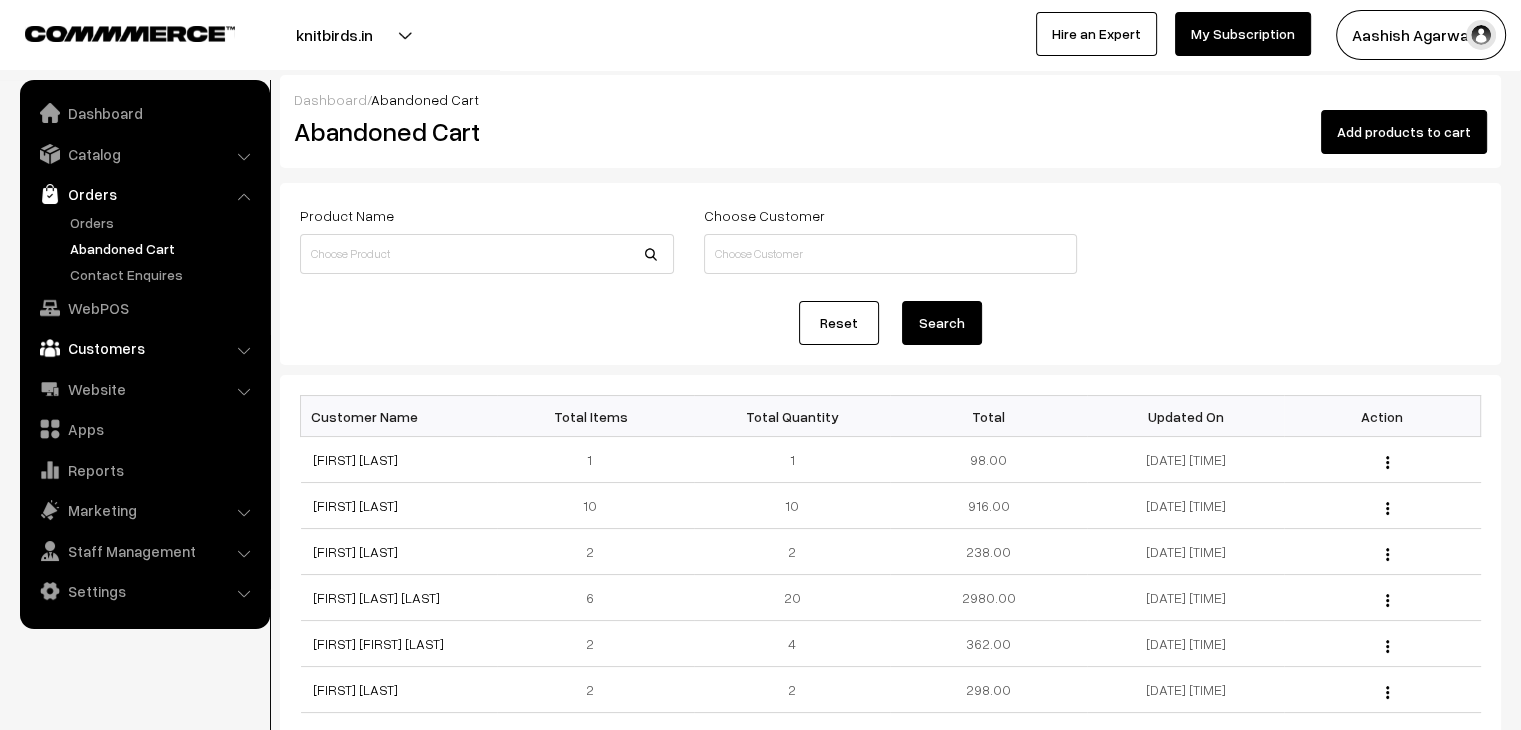 click on "Customers" at bounding box center (144, 348) 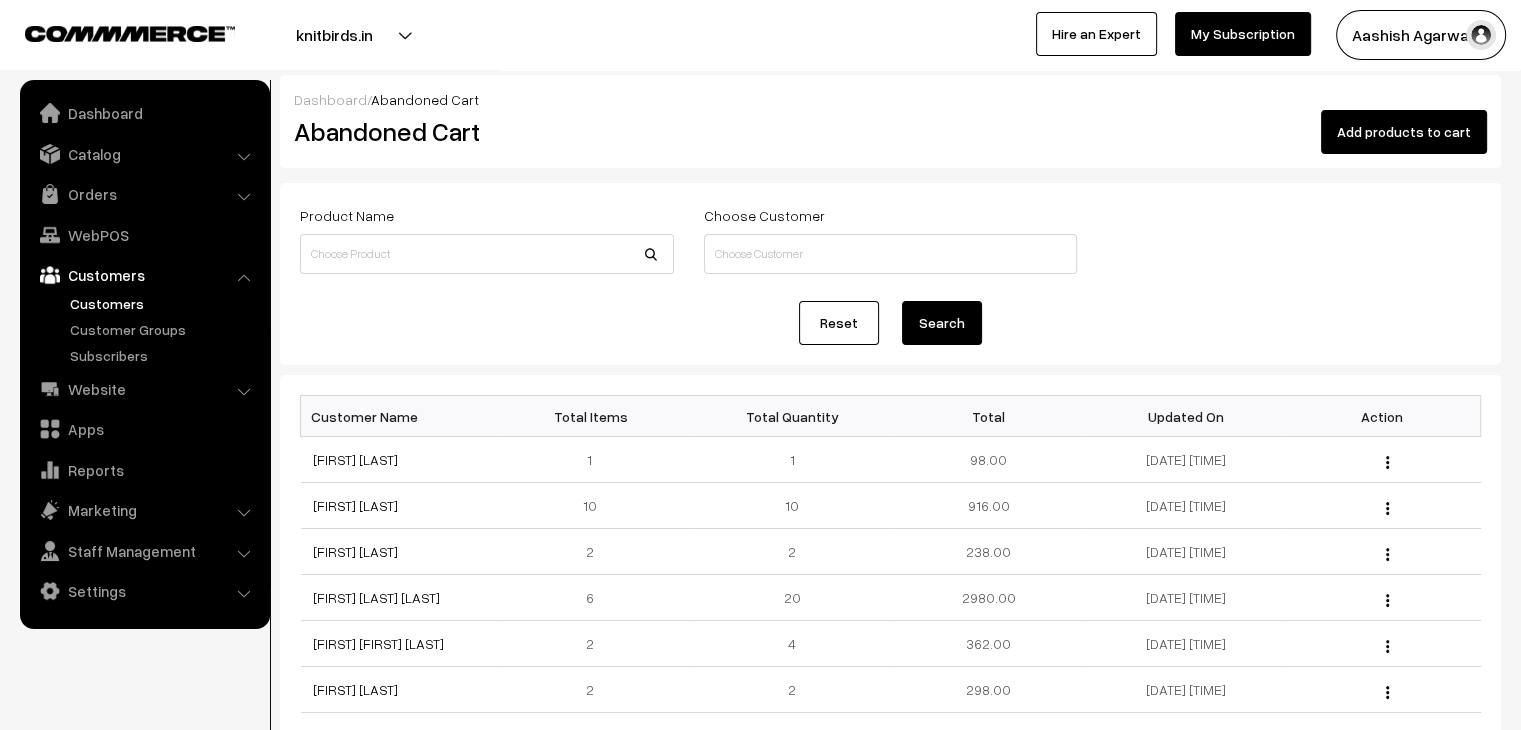click on "Customers" at bounding box center [164, 303] 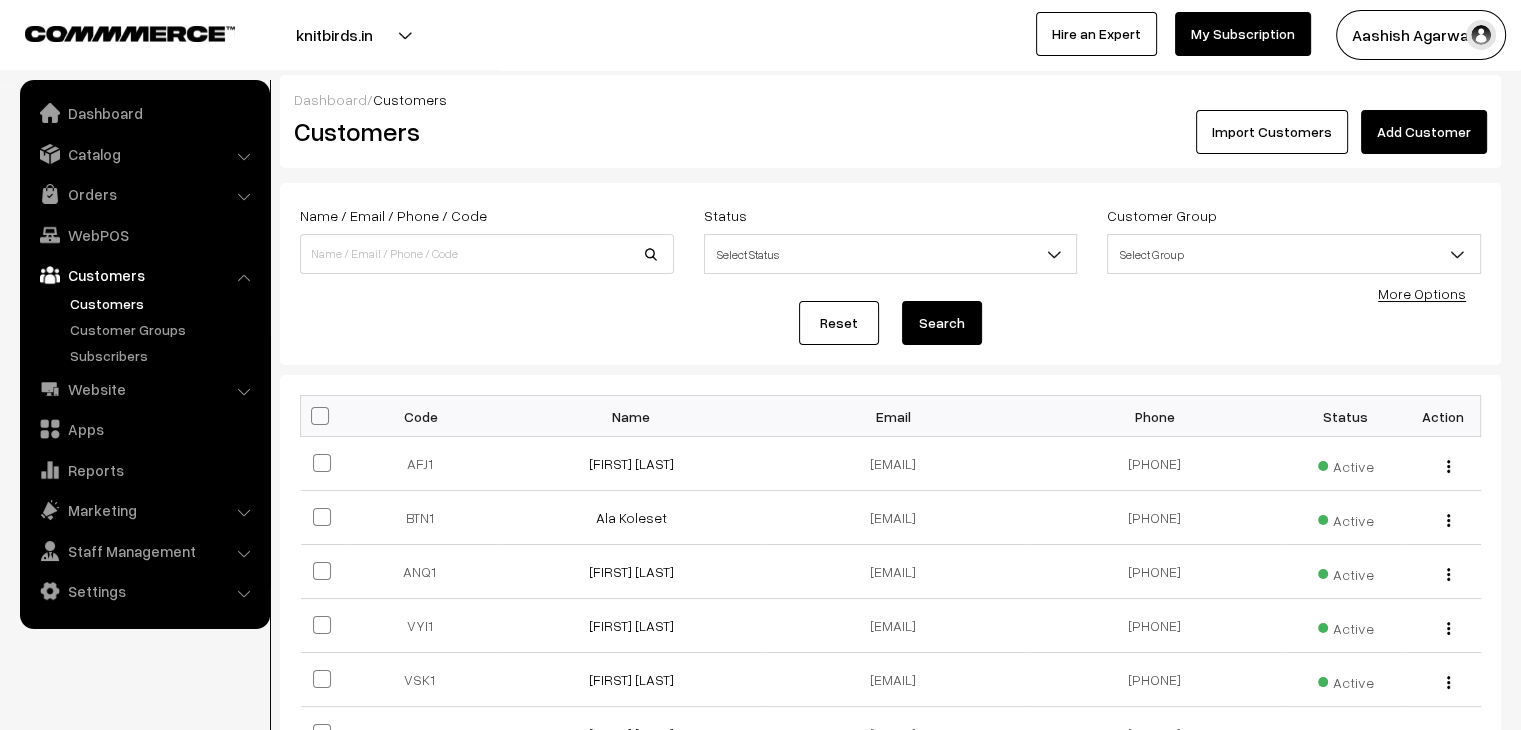 scroll, scrollTop: 0, scrollLeft: 0, axis: both 